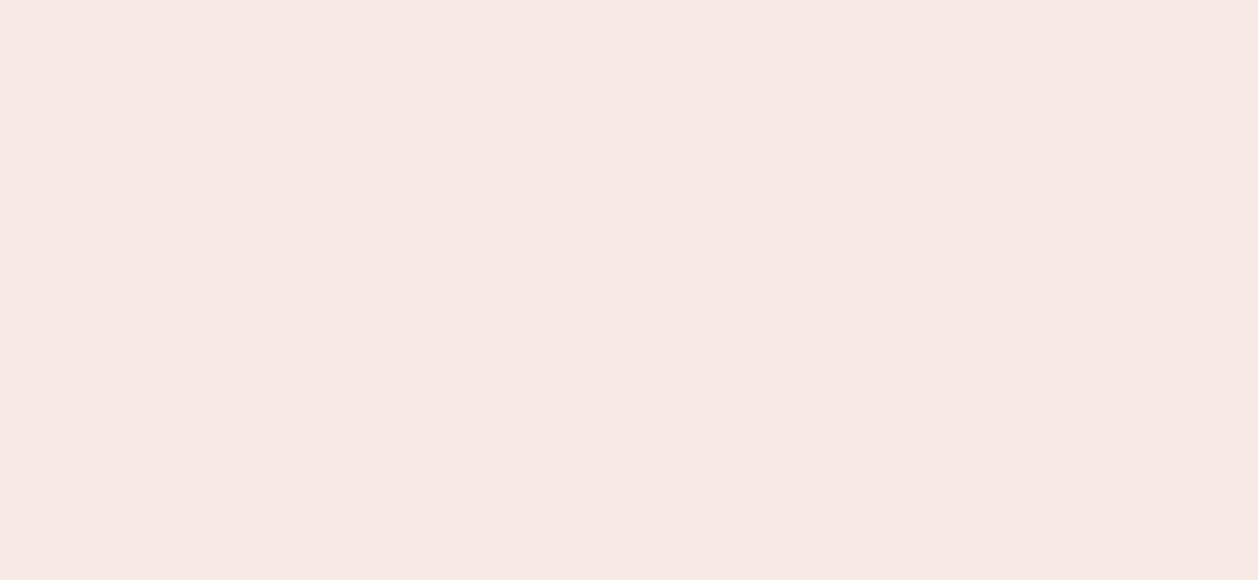 scroll, scrollTop: 0, scrollLeft: 0, axis: both 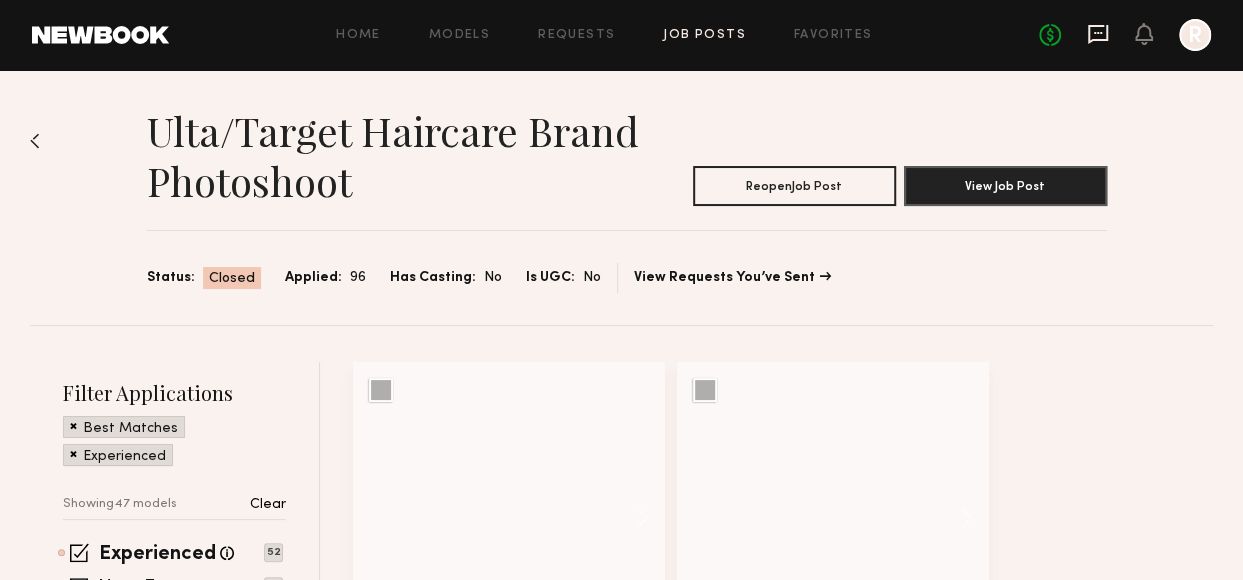click 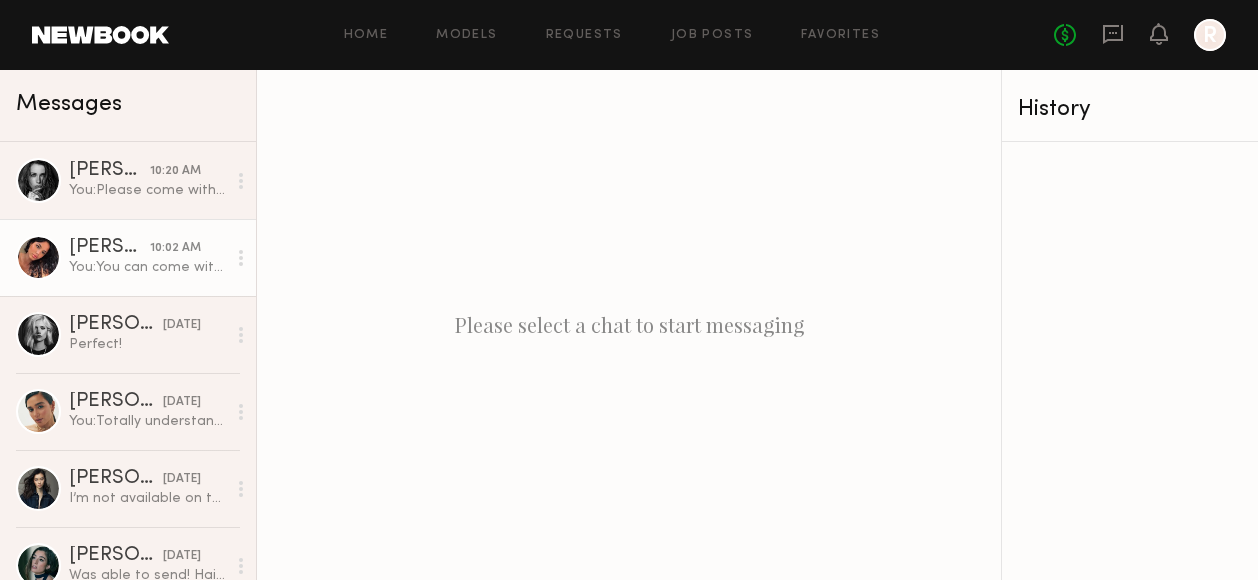 click on "You:  You can come with your hair natural, and natural/soft glam makeup! We have lowered the hours from 5 to 3, but have kept the higher hourly budget. We are so excited to work with you! :)" 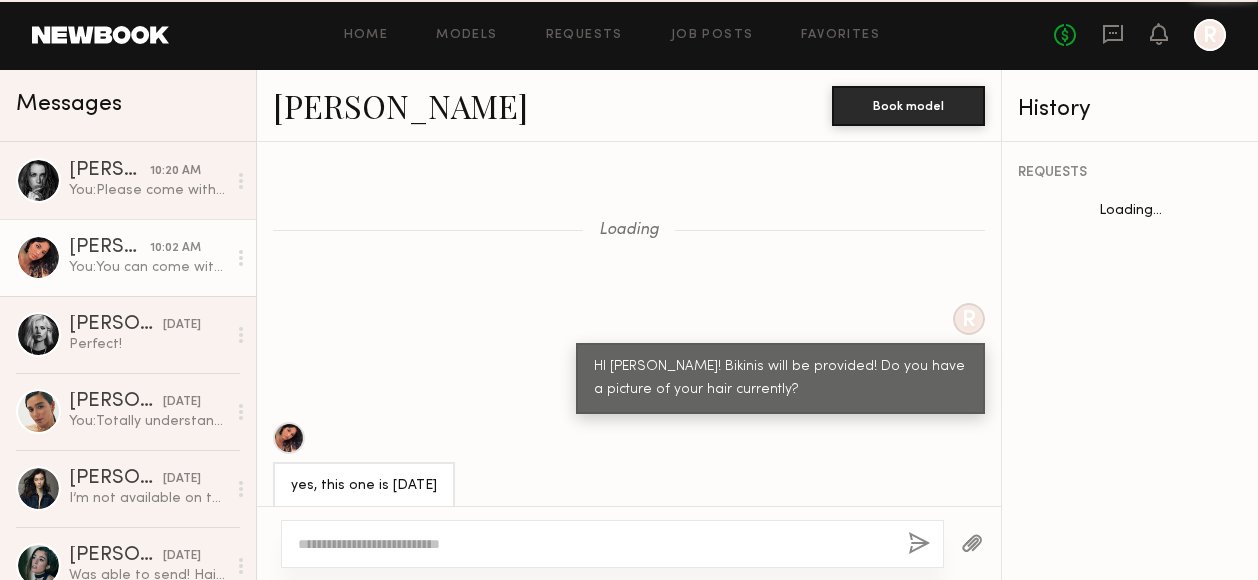 scroll, scrollTop: 1830, scrollLeft: 0, axis: vertical 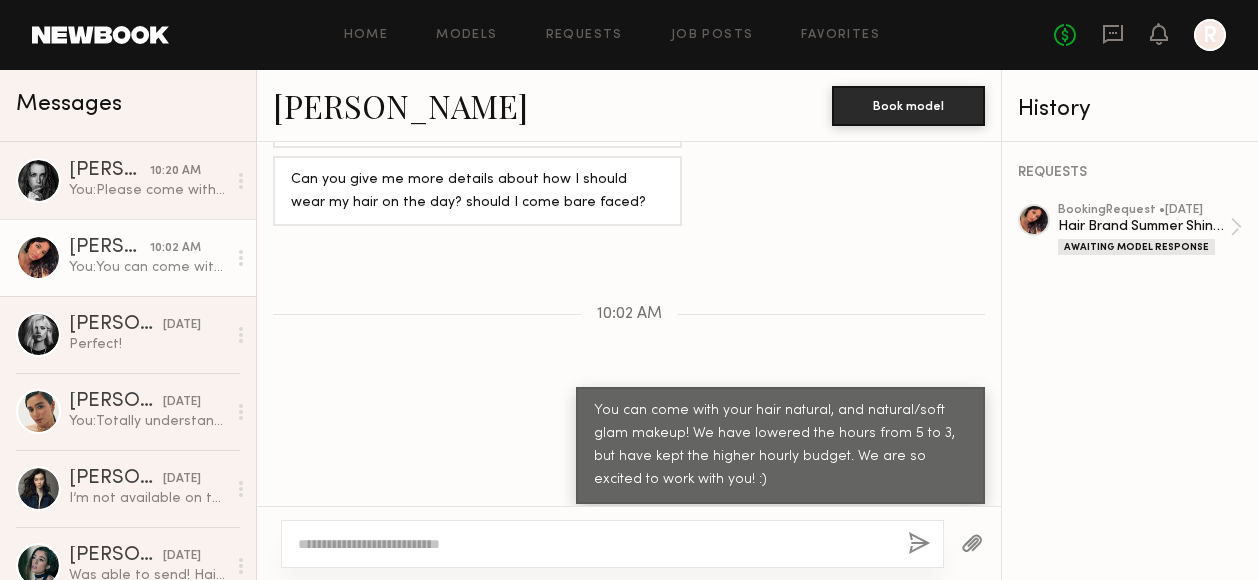 click on "[PERSON_NAME]" 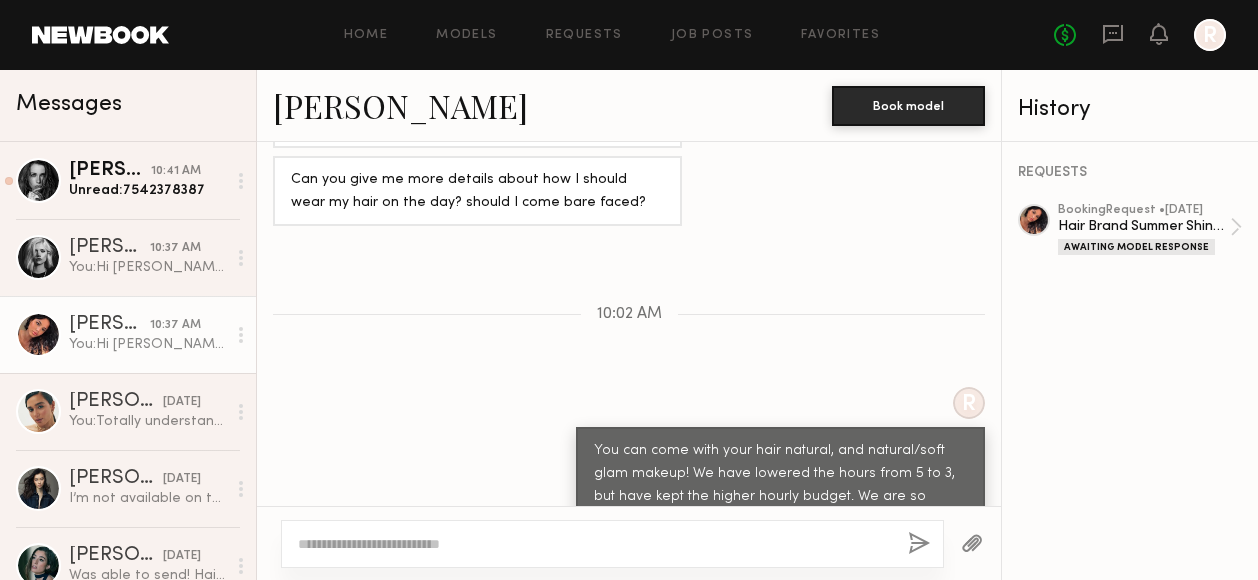 scroll, scrollTop: 2105, scrollLeft: 0, axis: vertical 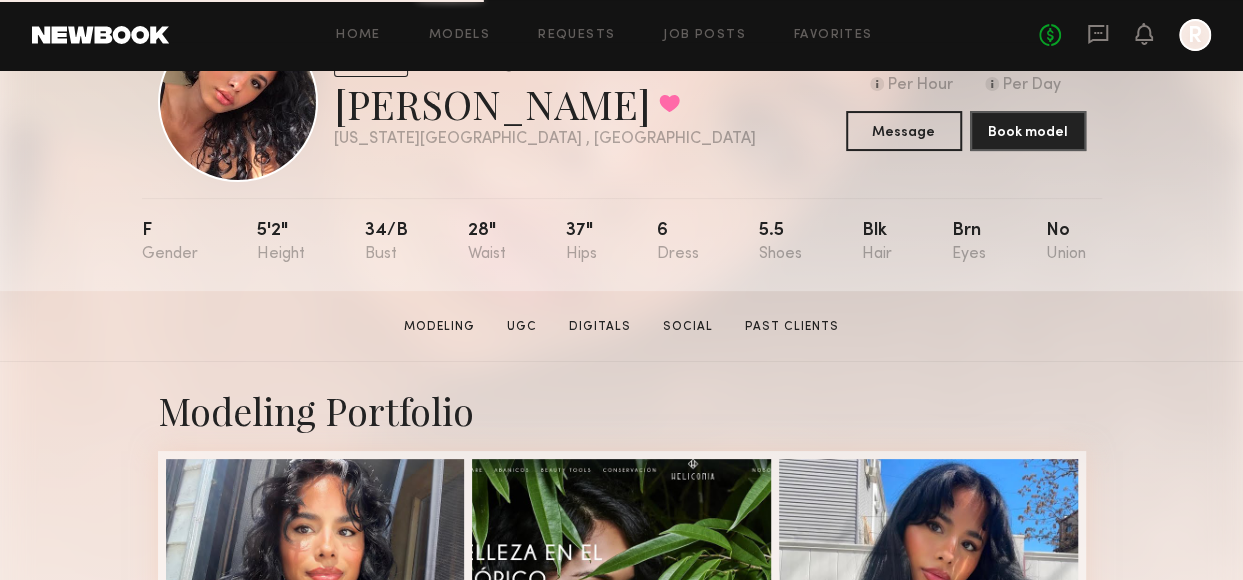 drag, startPoint x: 652, startPoint y: 291, endPoint x: 212, endPoint y: -41, distance: 551.20233 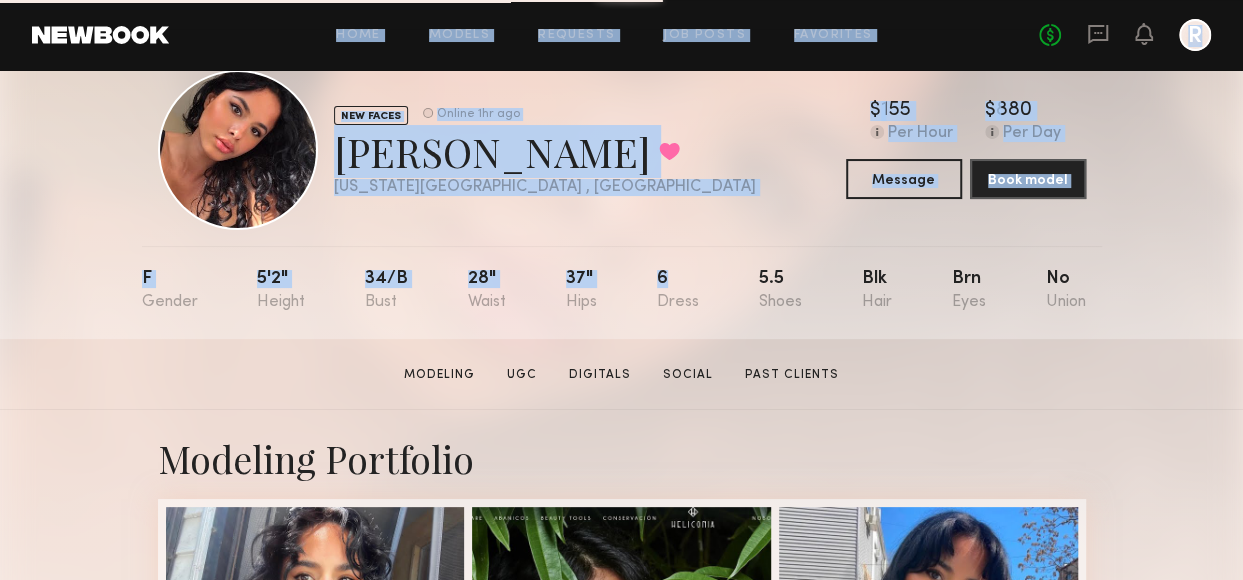 click on "NEW FACES Online 1hr ago  [PERSON_NAME]  Favorited [US_STATE][GEOGRAPHIC_DATA] , [GEOGRAPHIC_DATA]  Online 1hr ago  $   Typical rate set by model.  Can vary by project & usage.  155 Per Hour  $   Typical rate set by model.  Can vary by project & usage.  880 Per Day  Message  Book model  F 5'2" 34/b 28" 37" 6 5.5 Blk Brn No" 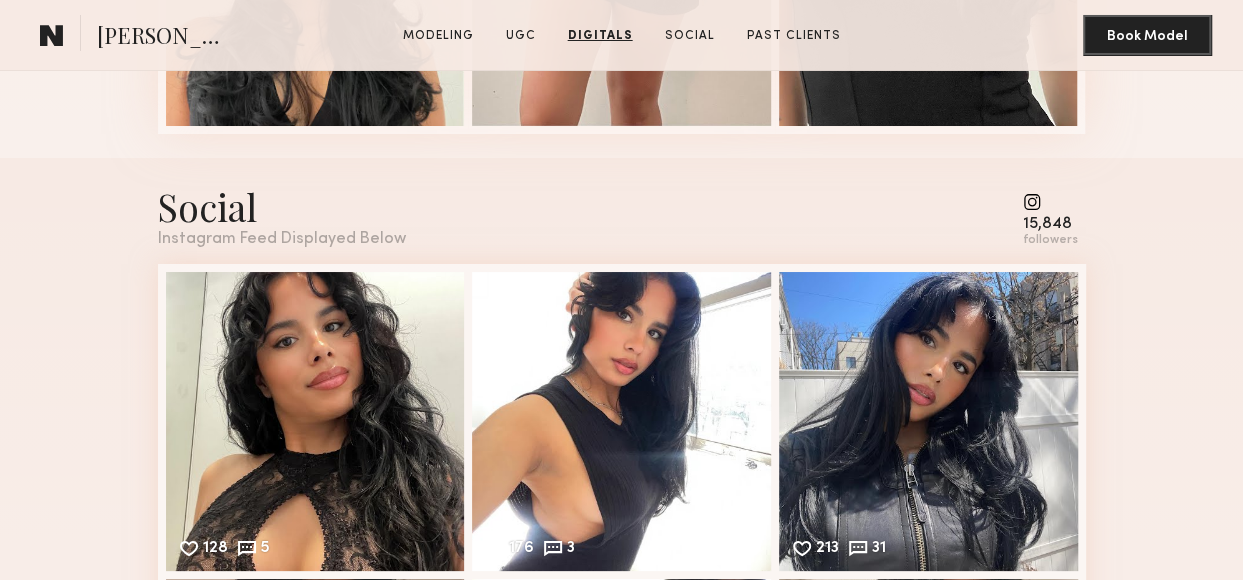 scroll, scrollTop: 3649, scrollLeft: 0, axis: vertical 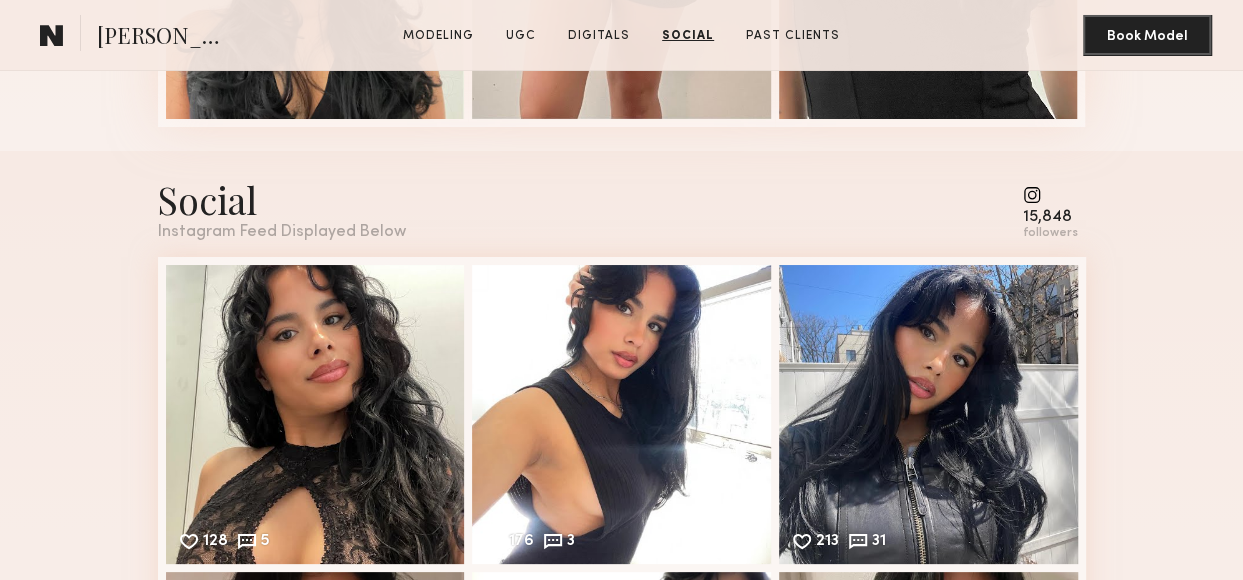 click on "Social Instagram Feed Displayed Below 15,848 followers" at bounding box center [622, 208] 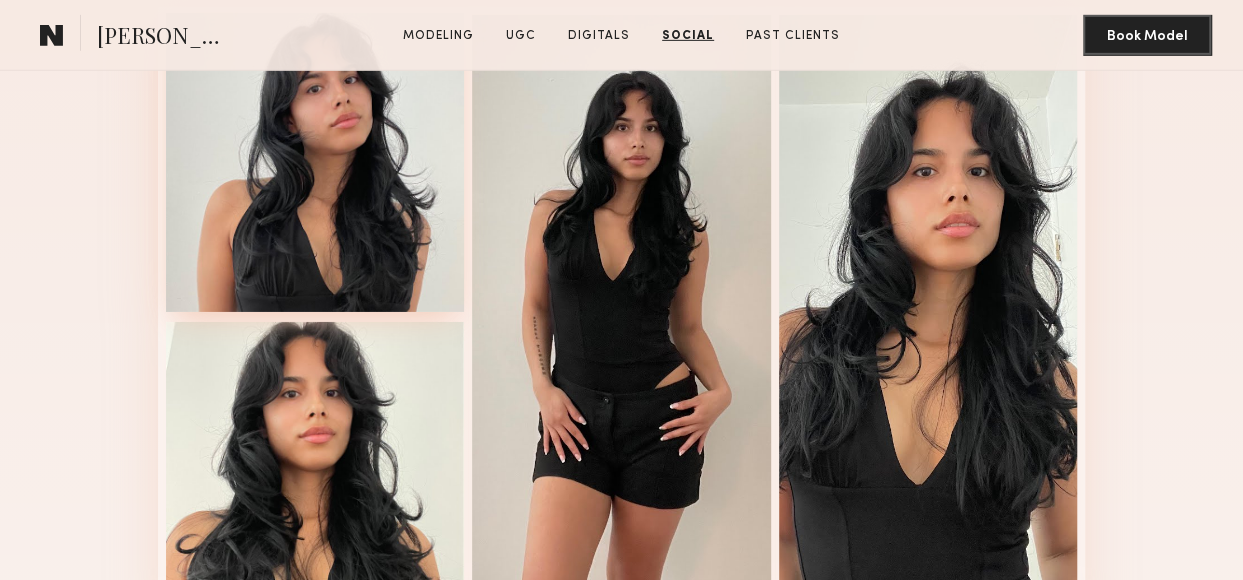 scroll, scrollTop: 3145, scrollLeft: 0, axis: vertical 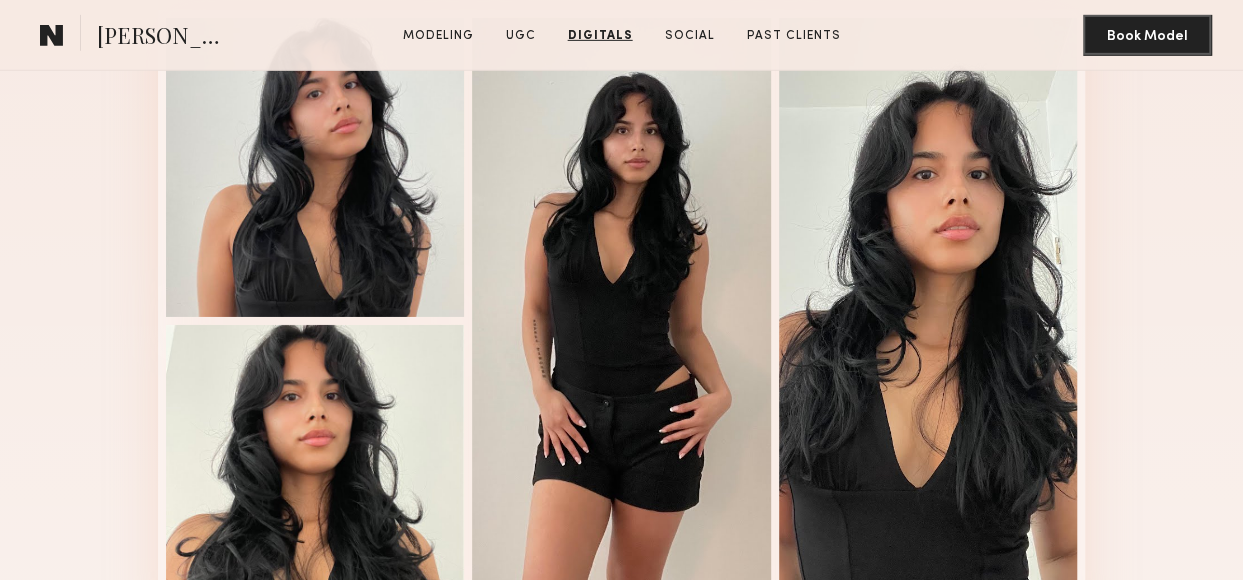 click on "[PERSON_NAME]" 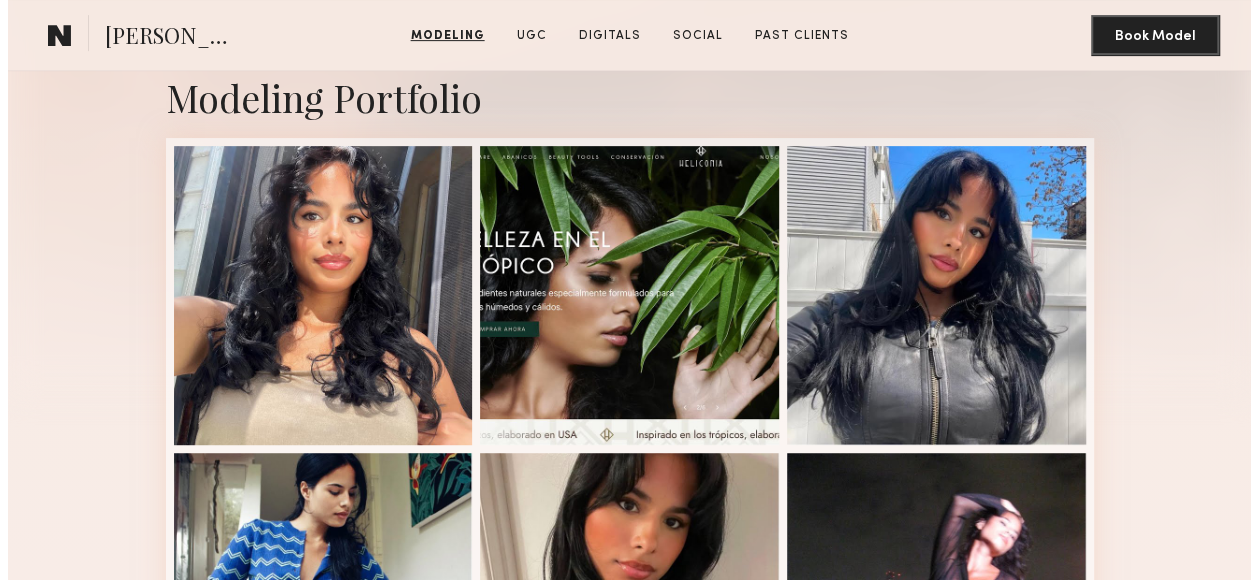 scroll, scrollTop: 0, scrollLeft: 0, axis: both 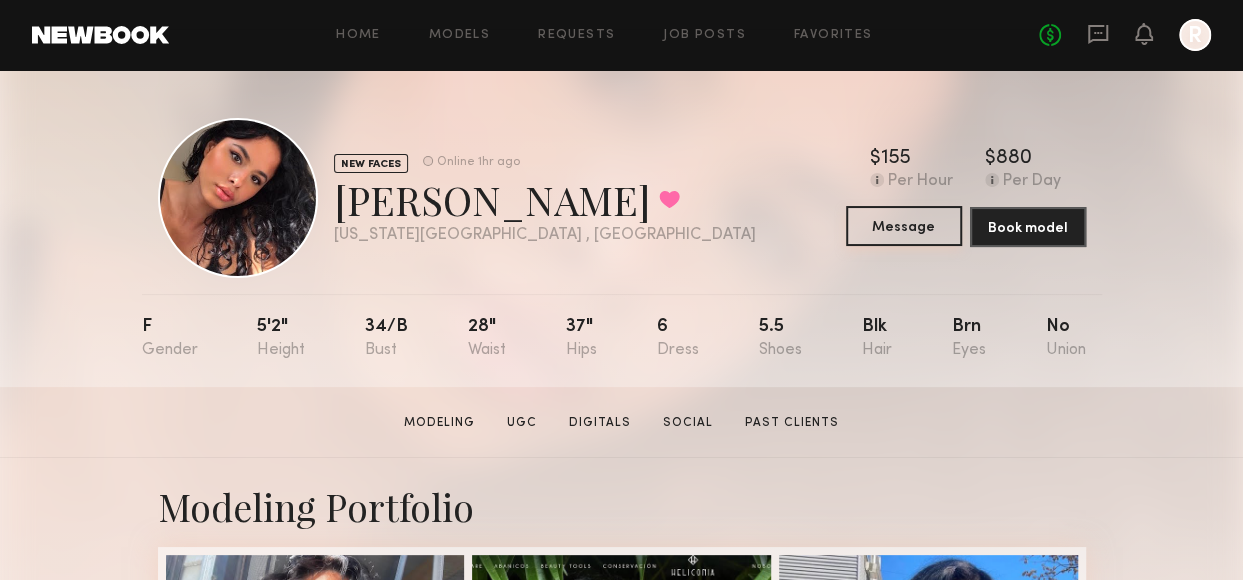 click on "Message" 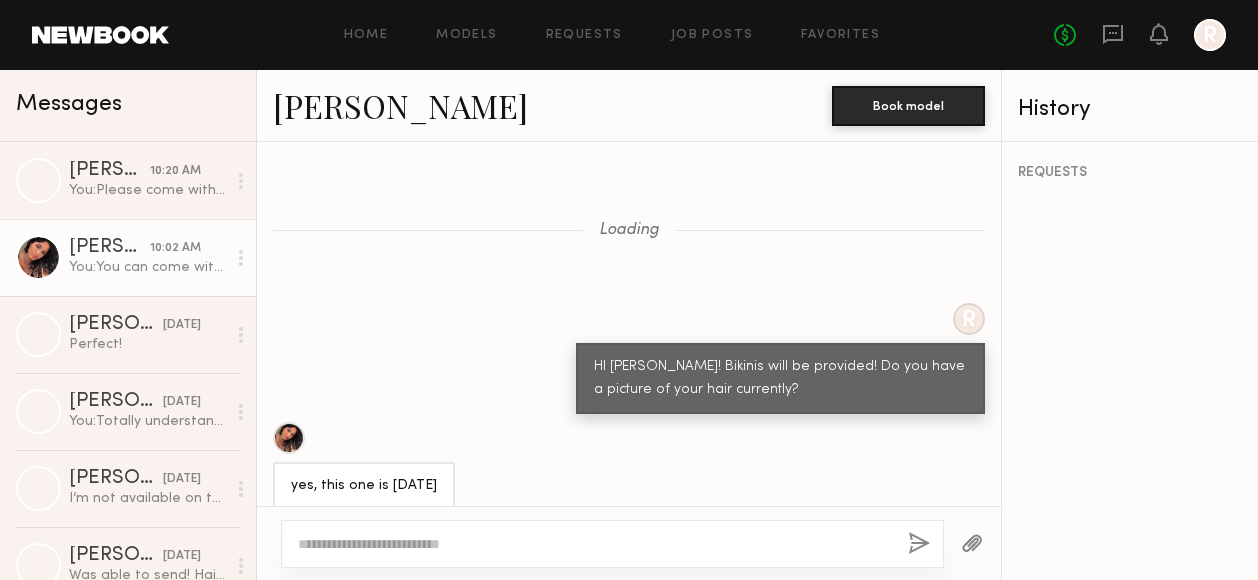scroll, scrollTop: 1830, scrollLeft: 0, axis: vertical 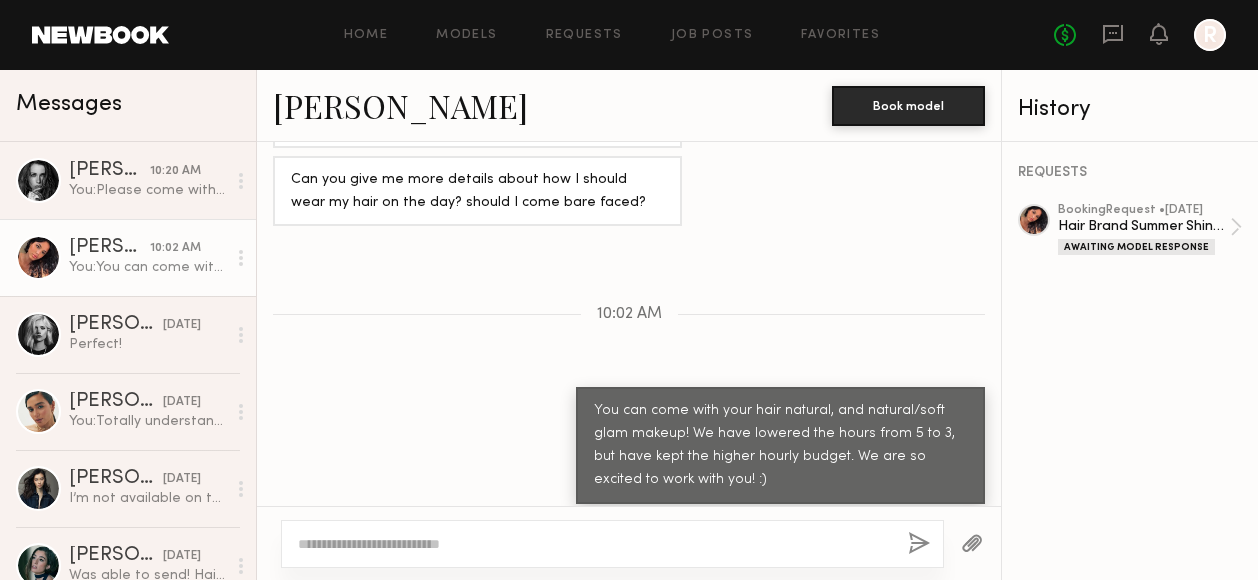 click 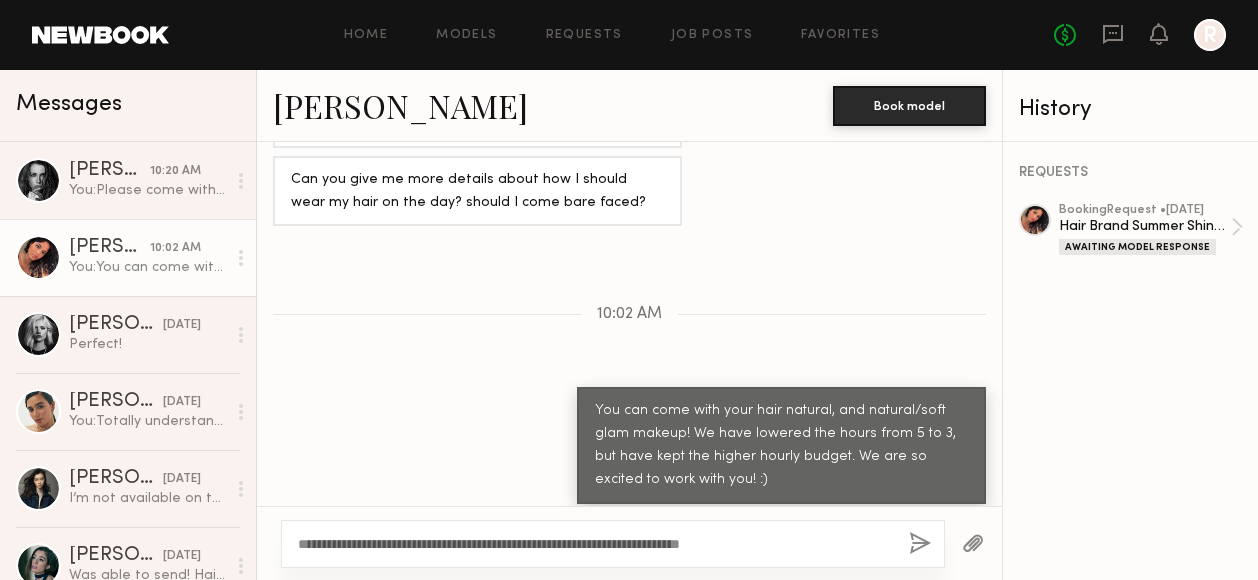 click on "**********" 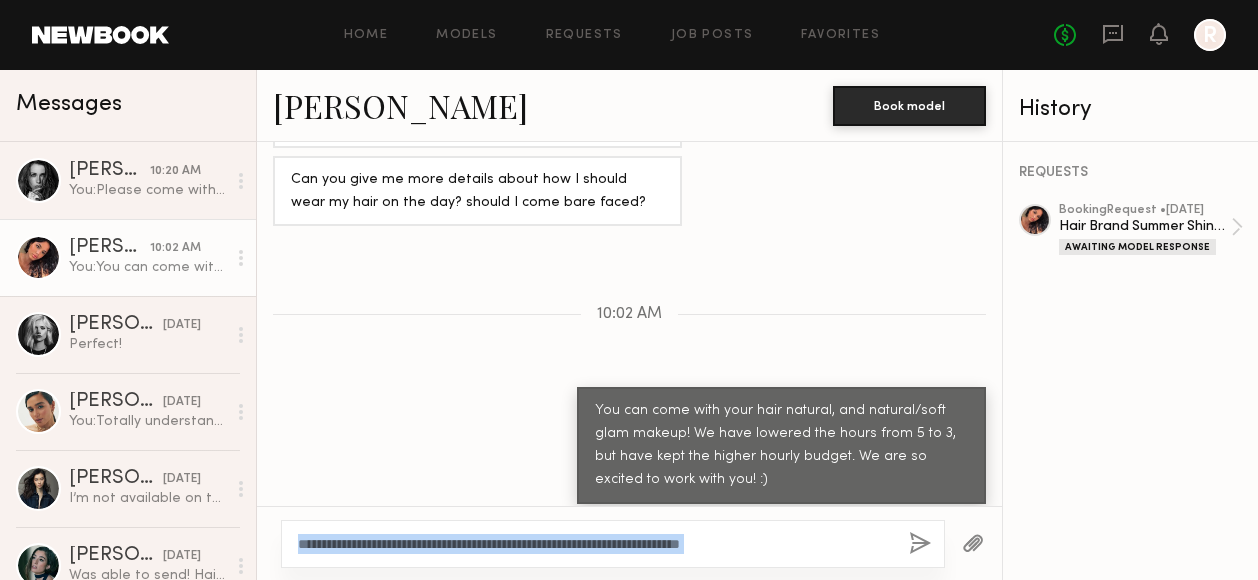click on "**********" 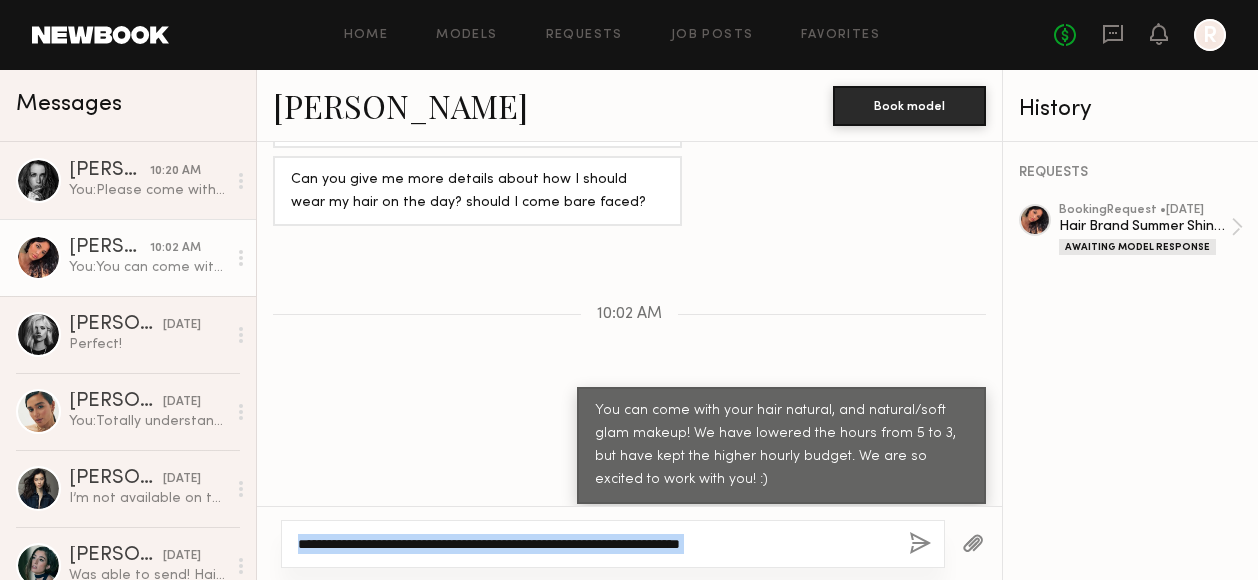 click on "**********" 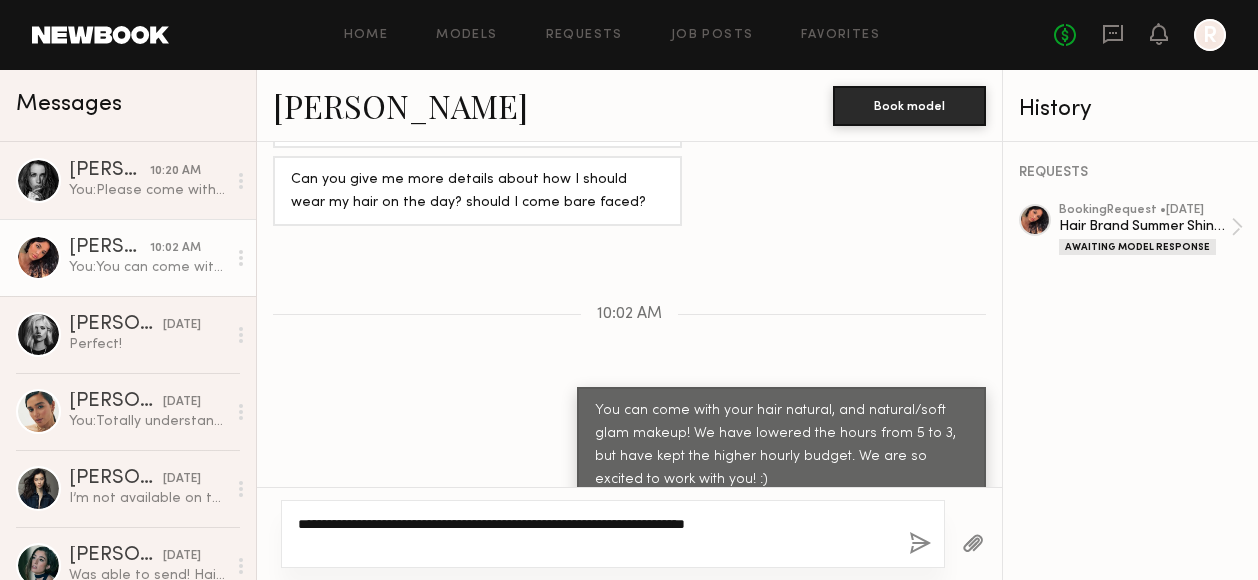 type on "**********" 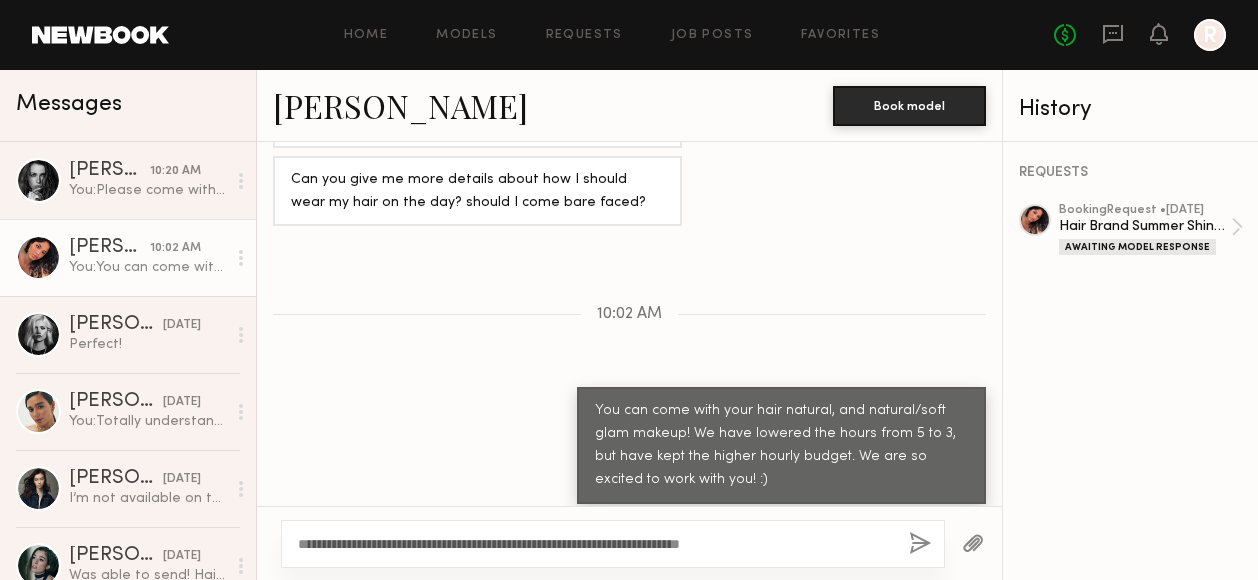 click 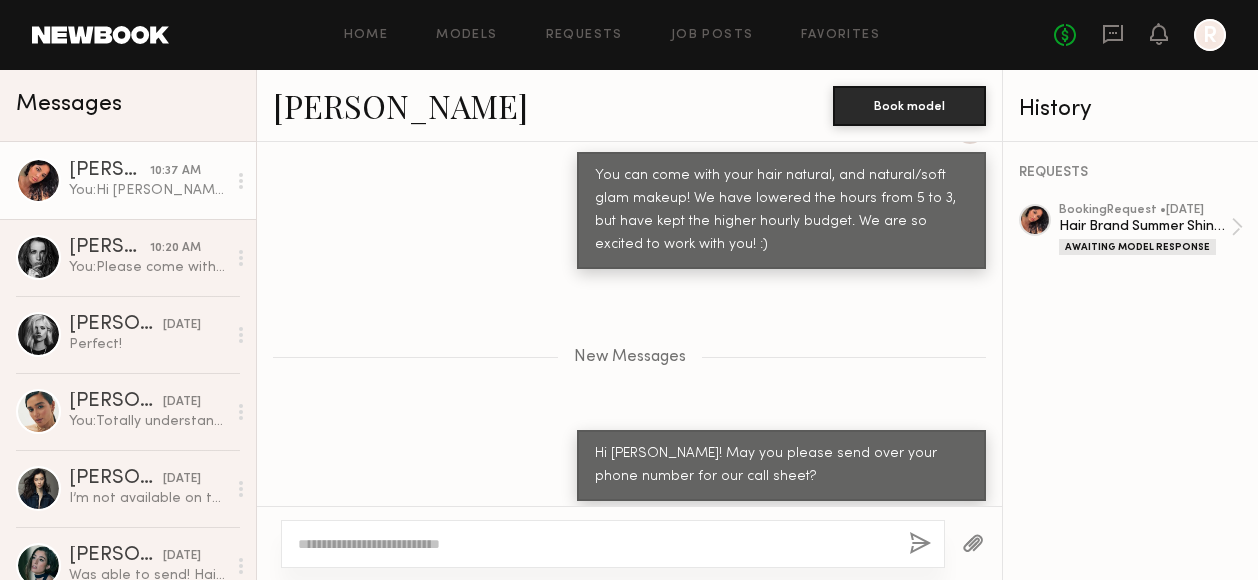 scroll, scrollTop: 2230, scrollLeft: 0, axis: vertical 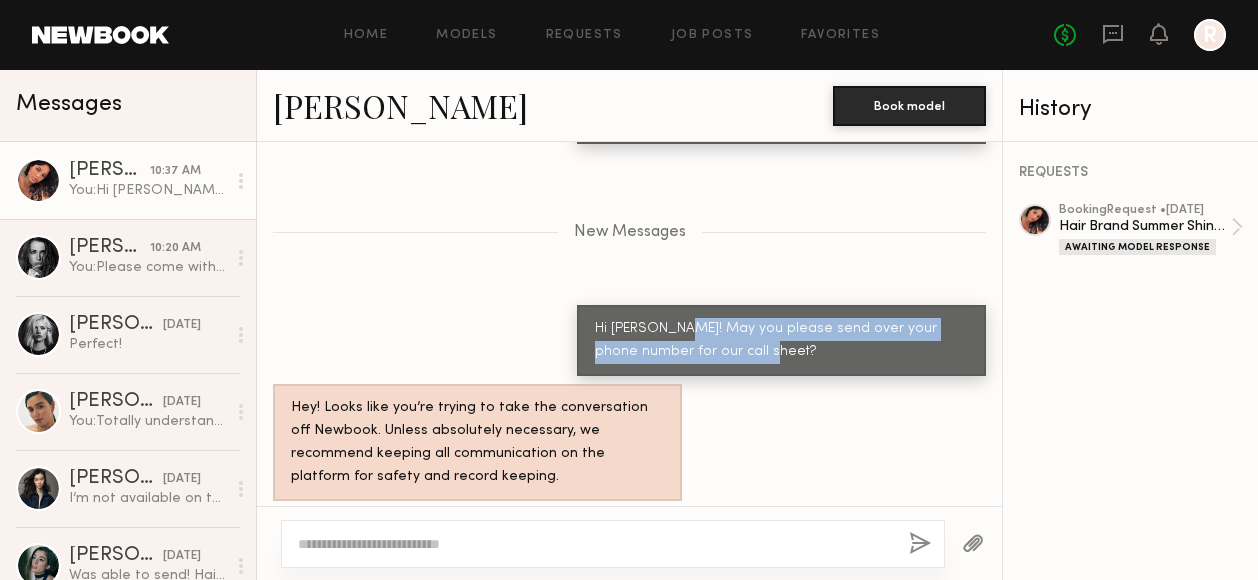 drag, startPoint x: 780, startPoint y: 333, endPoint x: 660, endPoint y: 313, distance: 121.65525 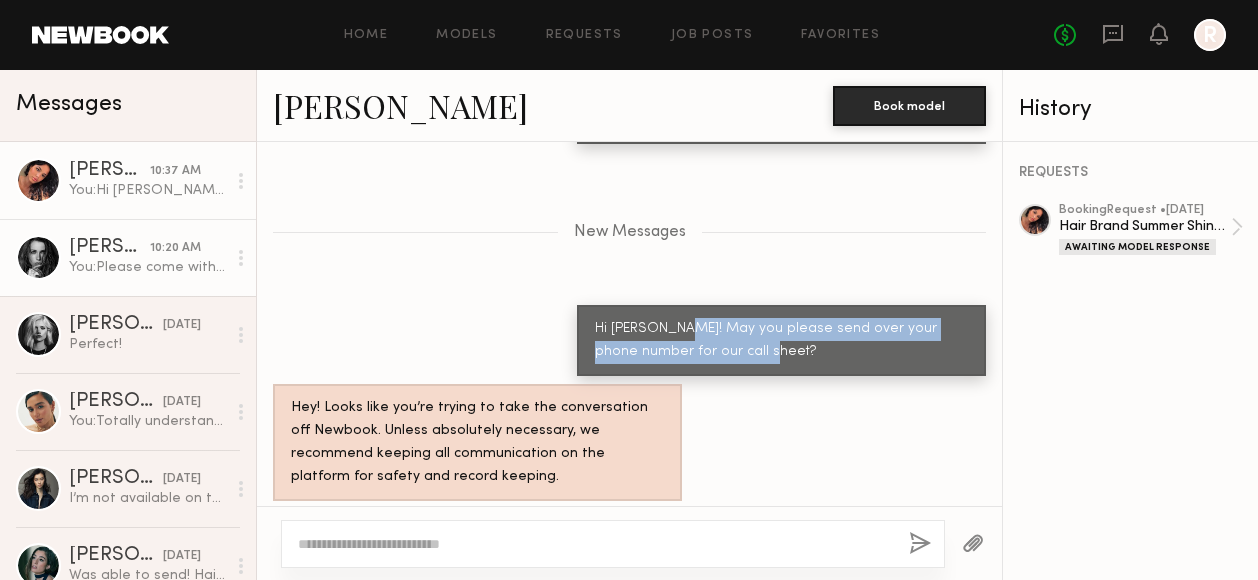 click on "[PERSON_NAME]" 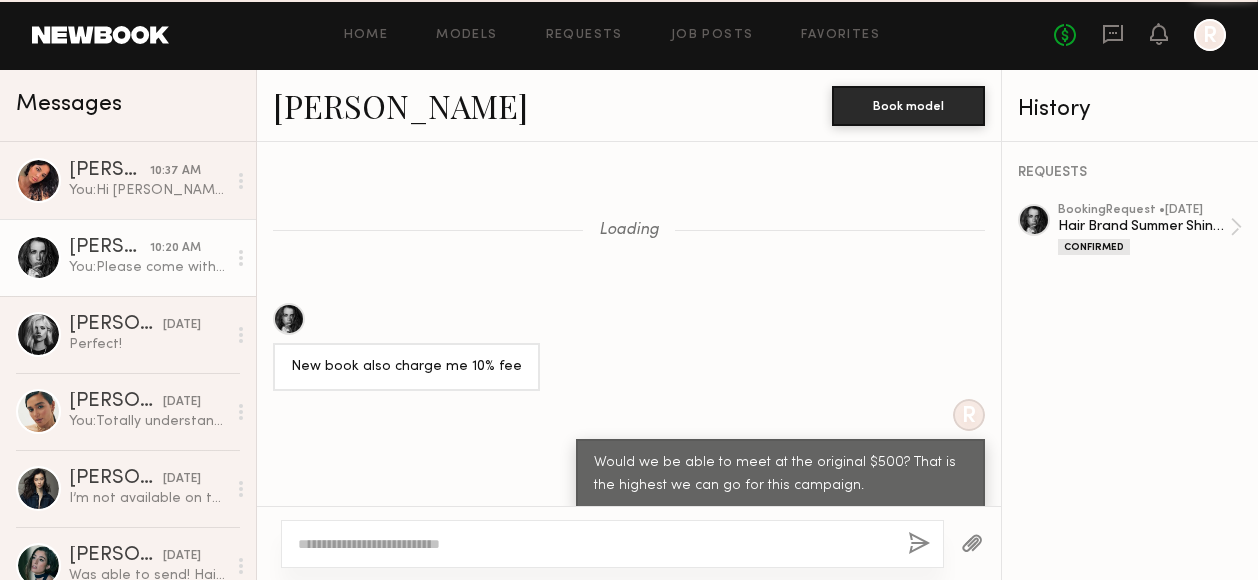 scroll, scrollTop: 1020, scrollLeft: 0, axis: vertical 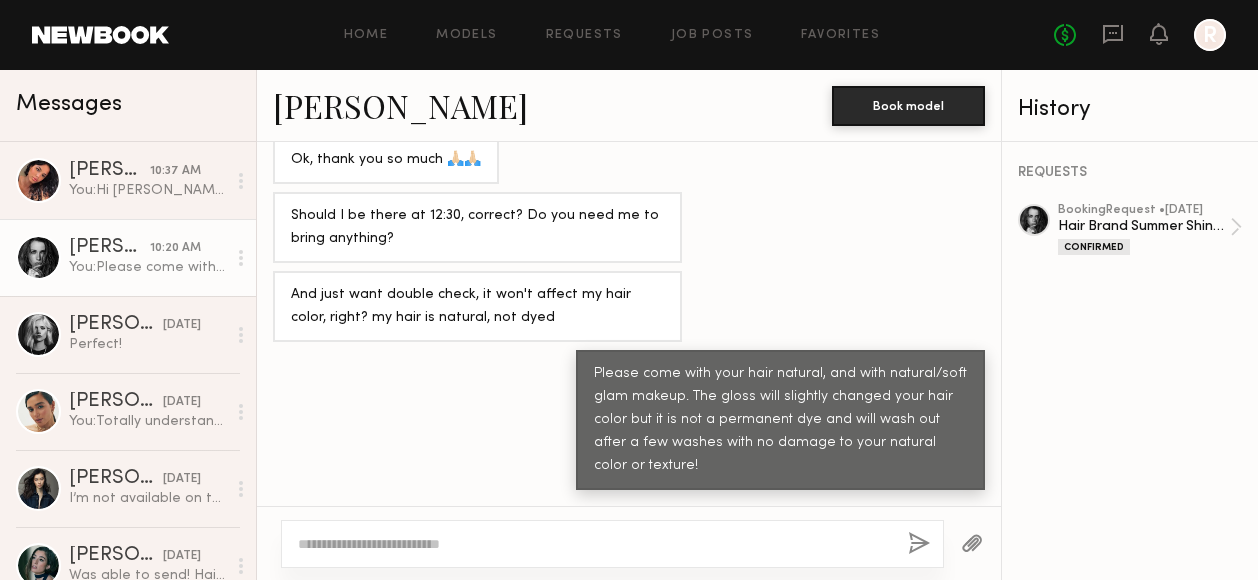 click 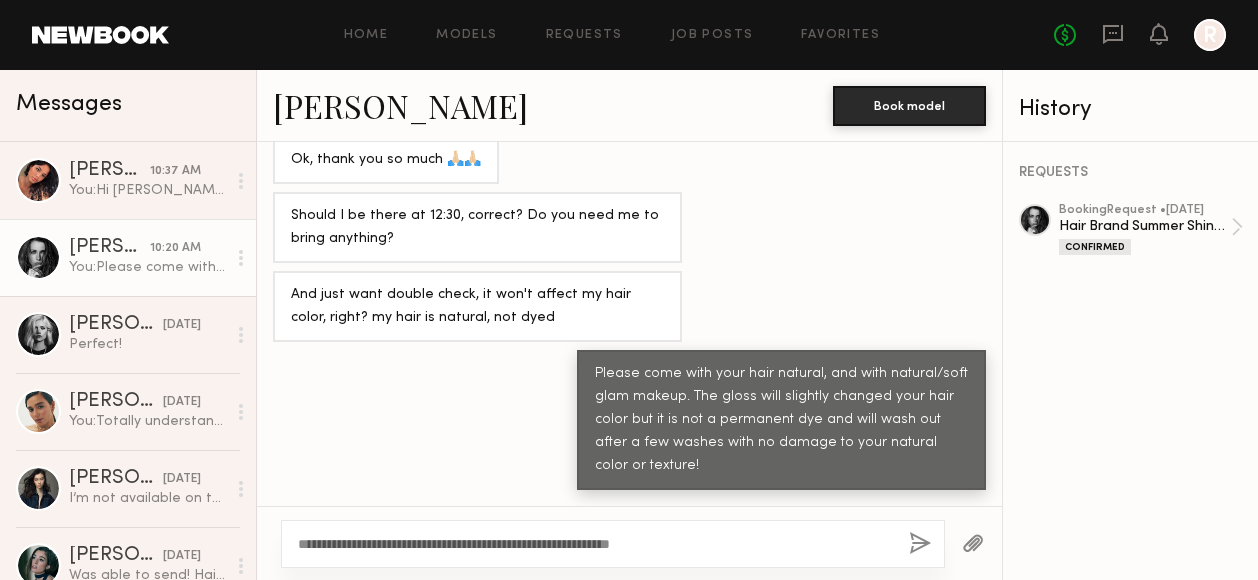 click on "**********" 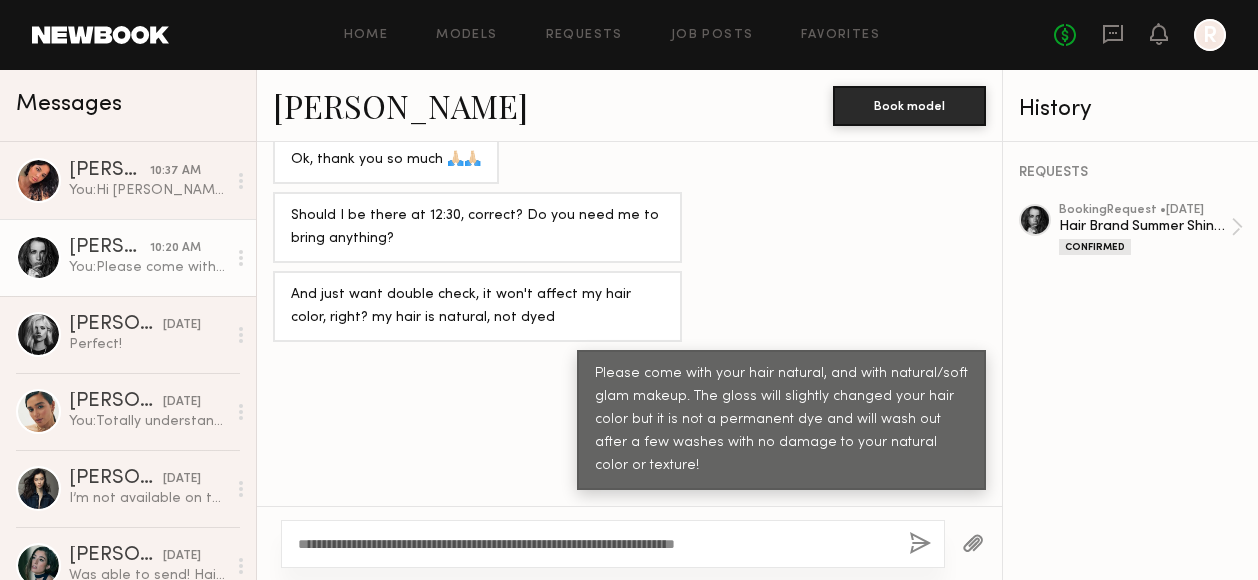 type on "**********" 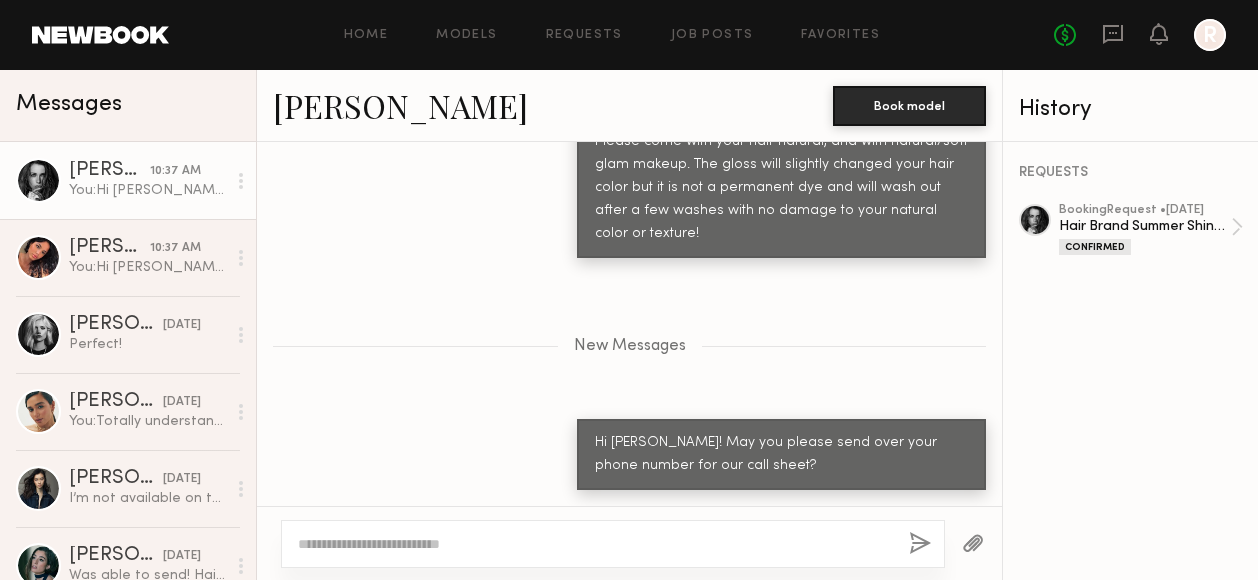 scroll, scrollTop: 1420, scrollLeft: 0, axis: vertical 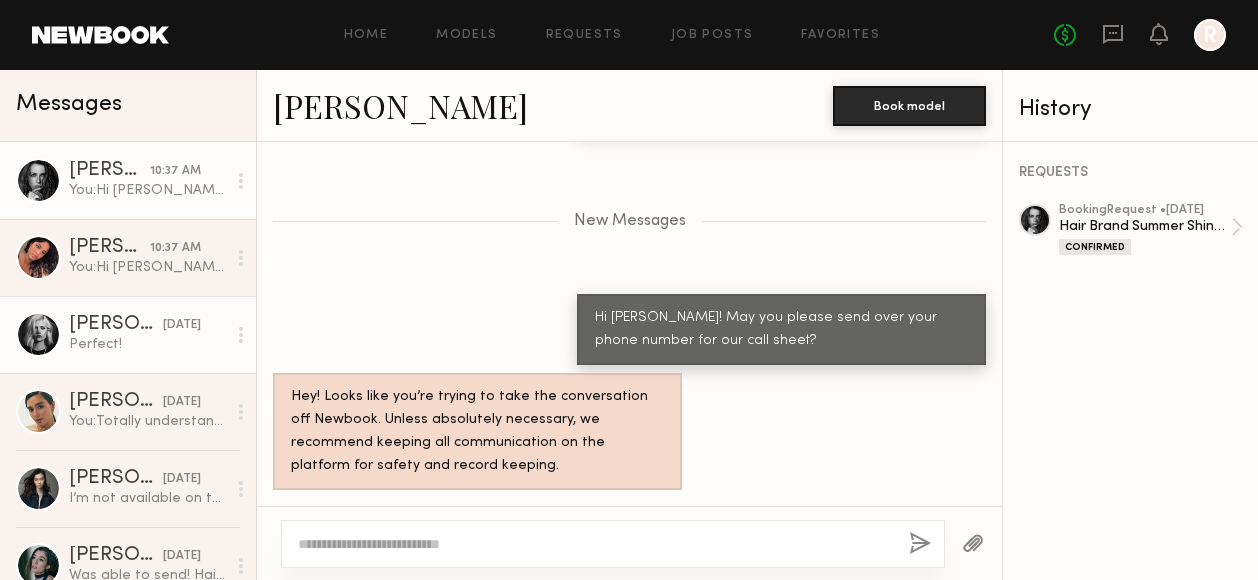 click on "Perfect!" 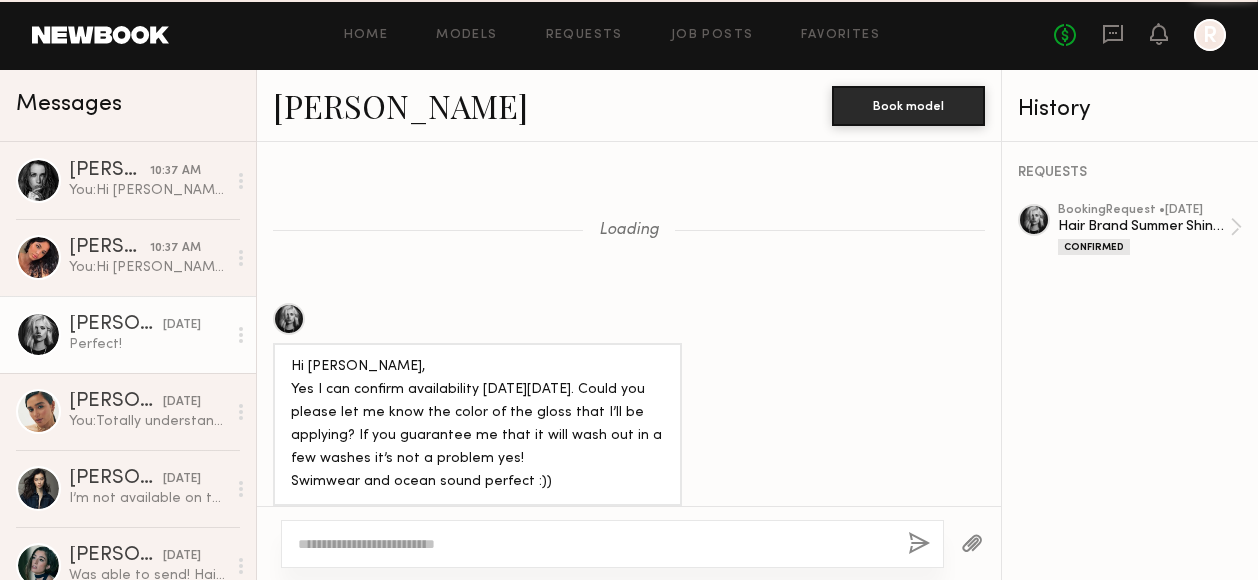 scroll, scrollTop: 1674, scrollLeft: 0, axis: vertical 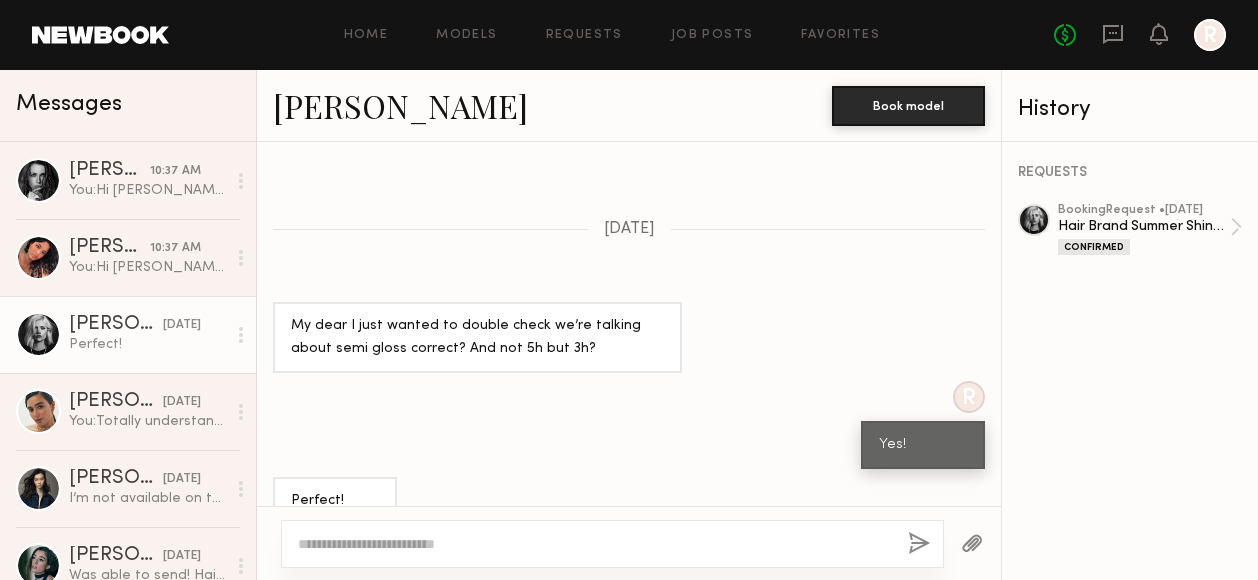 click 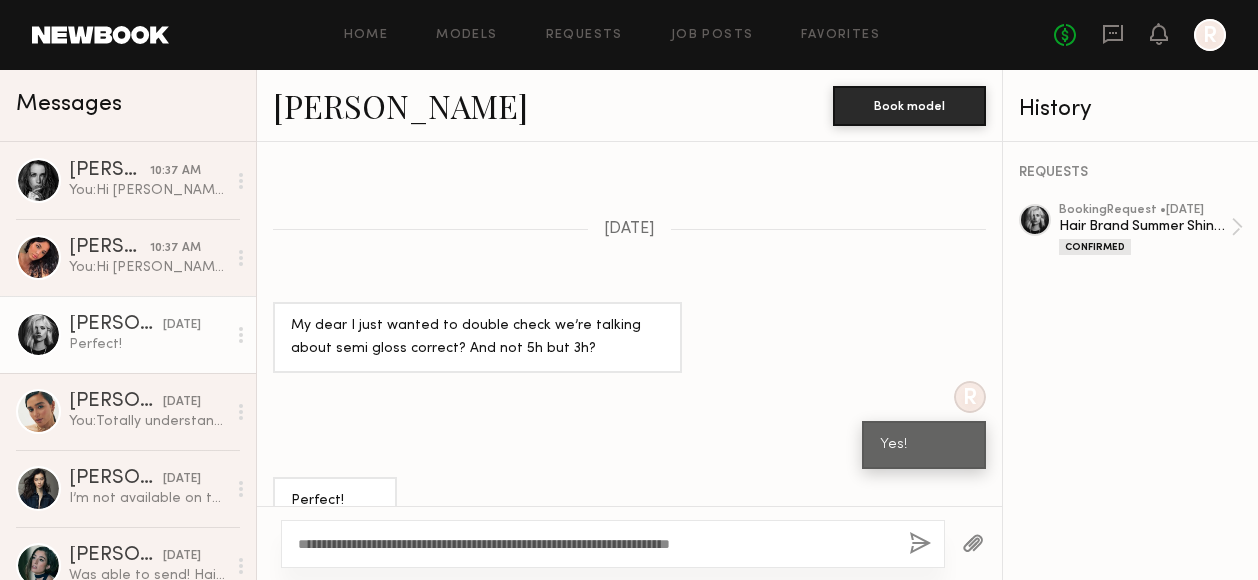 type on "**********" 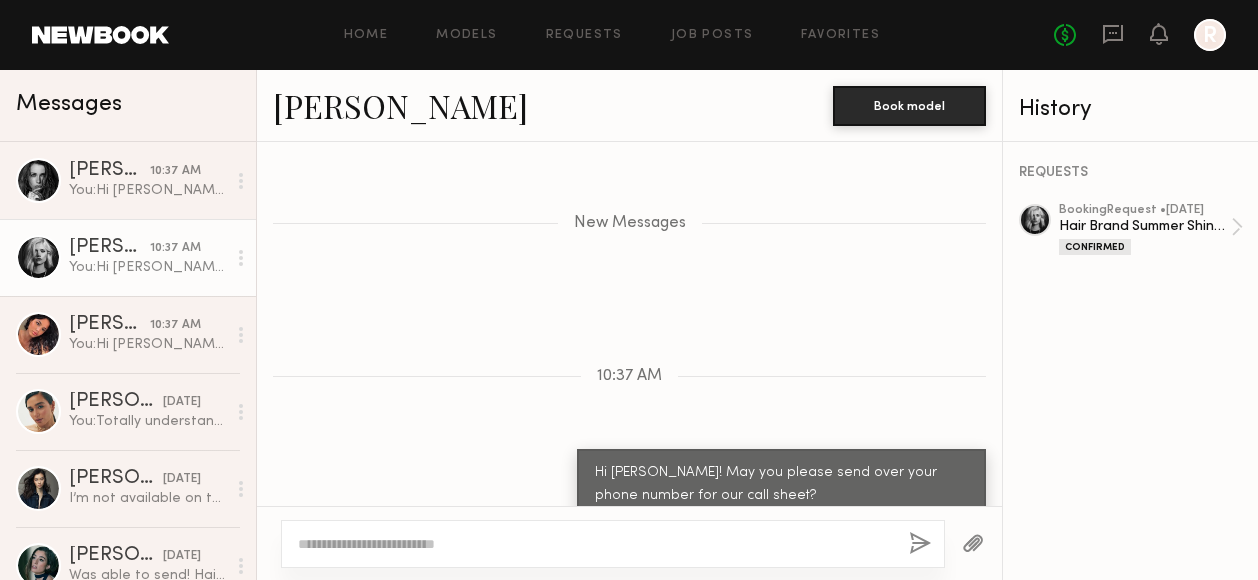scroll, scrollTop: 2228, scrollLeft: 0, axis: vertical 